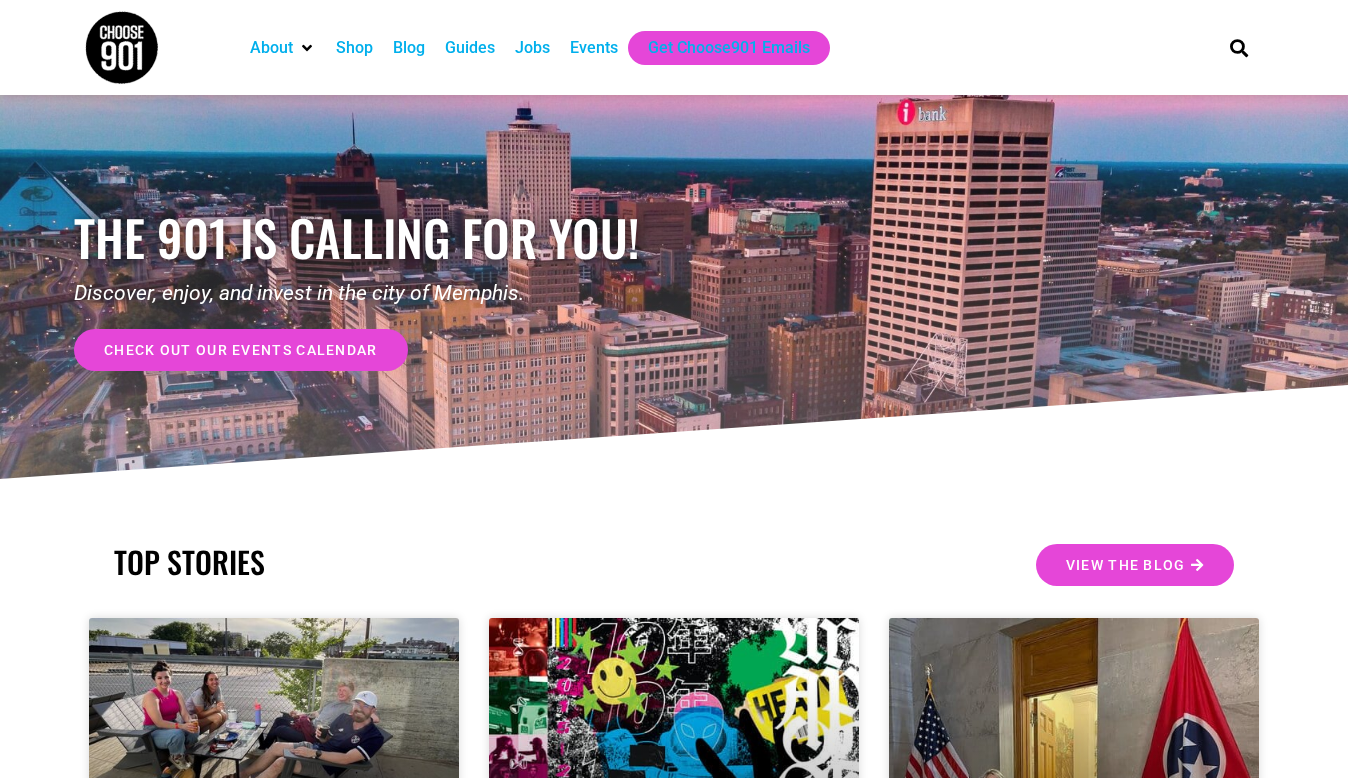 scroll, scrollTop: 0, scrollLeft: 0, axis: both 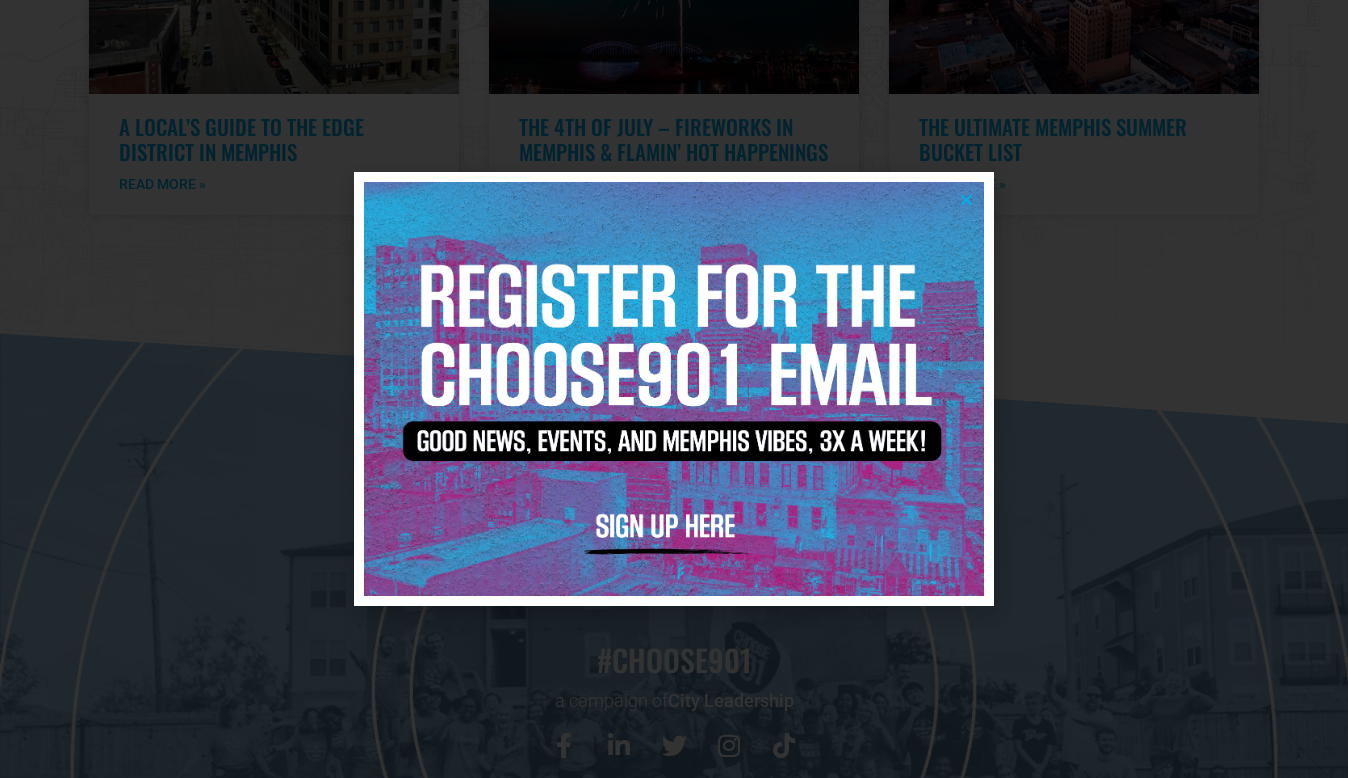 click at bounding box center [674, 388] 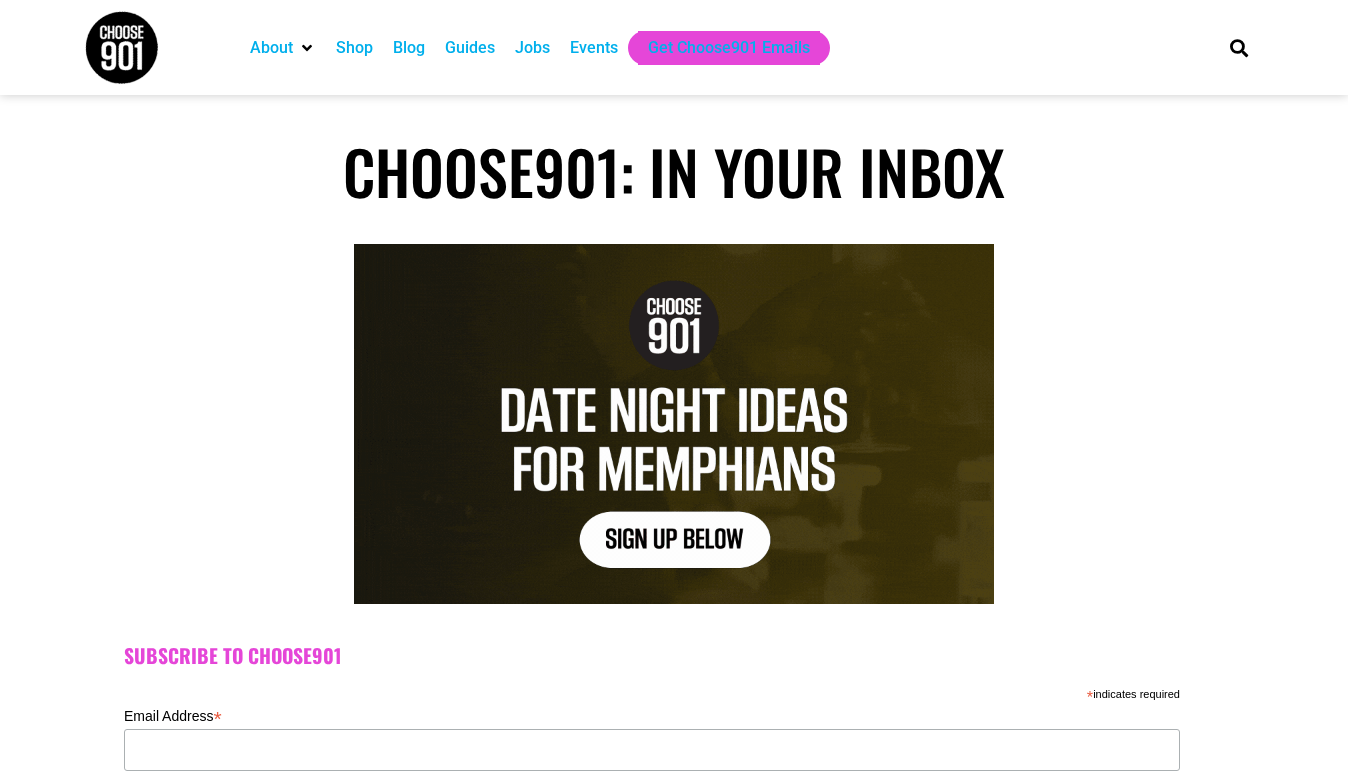 scroll, scrollTop: 0, scrollLeft: 0, axis: both 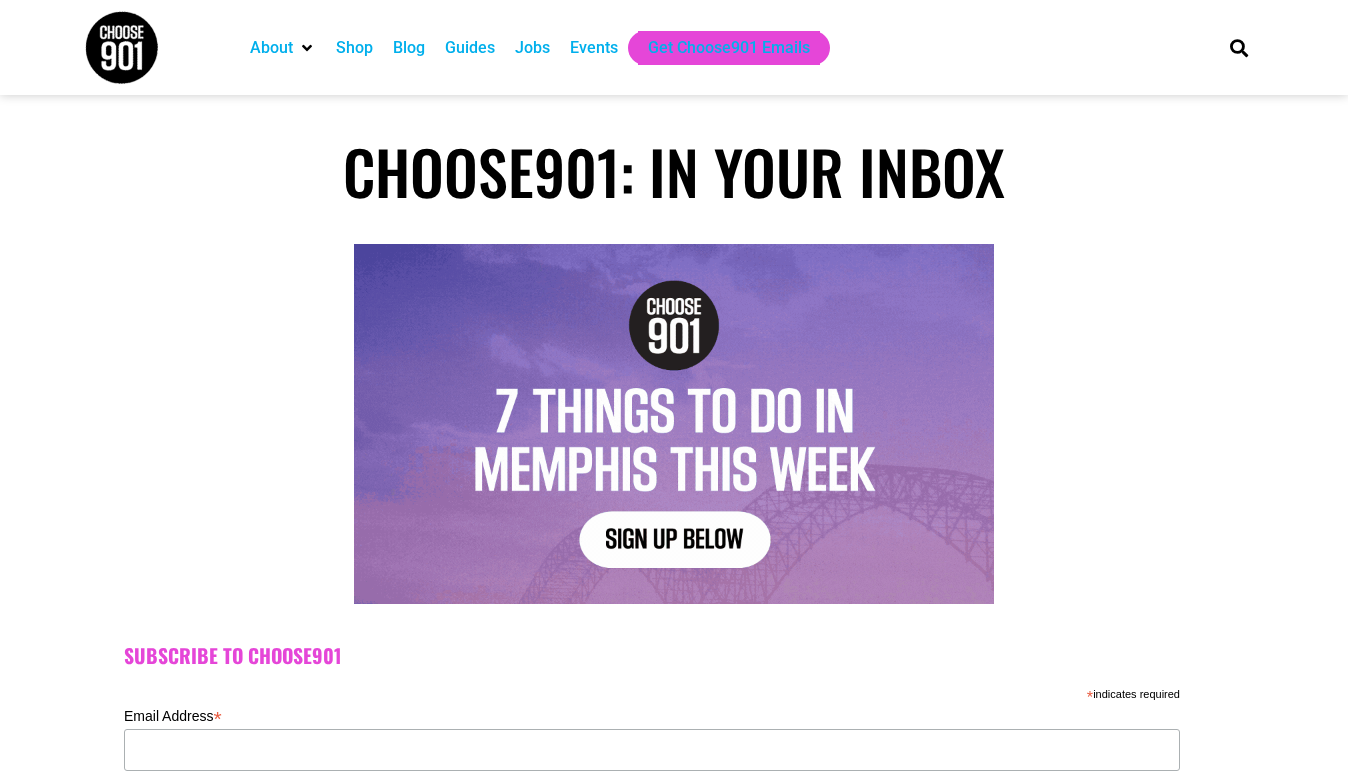 click on "Jobs" at bounding box center (532, 48) 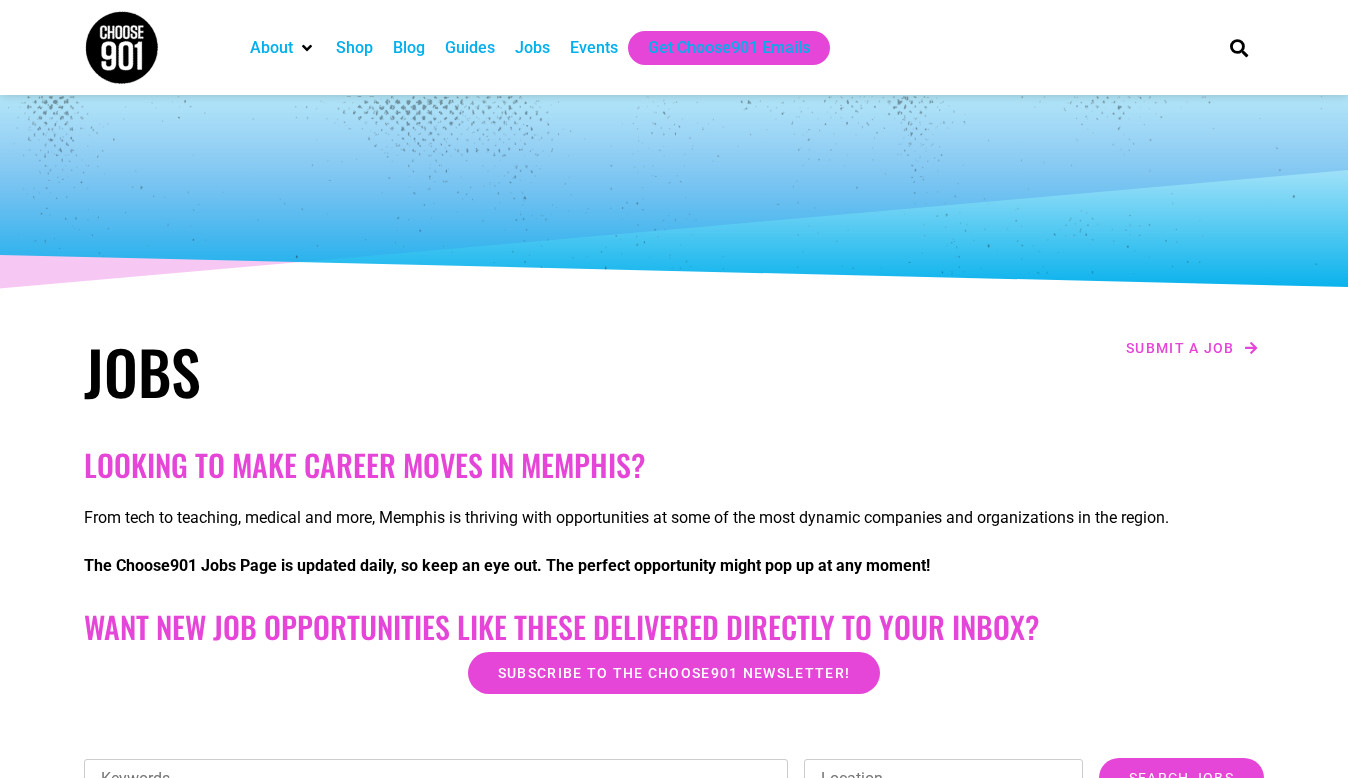scroll, scrollTop: 0, scrollLeft: 0, axis: both 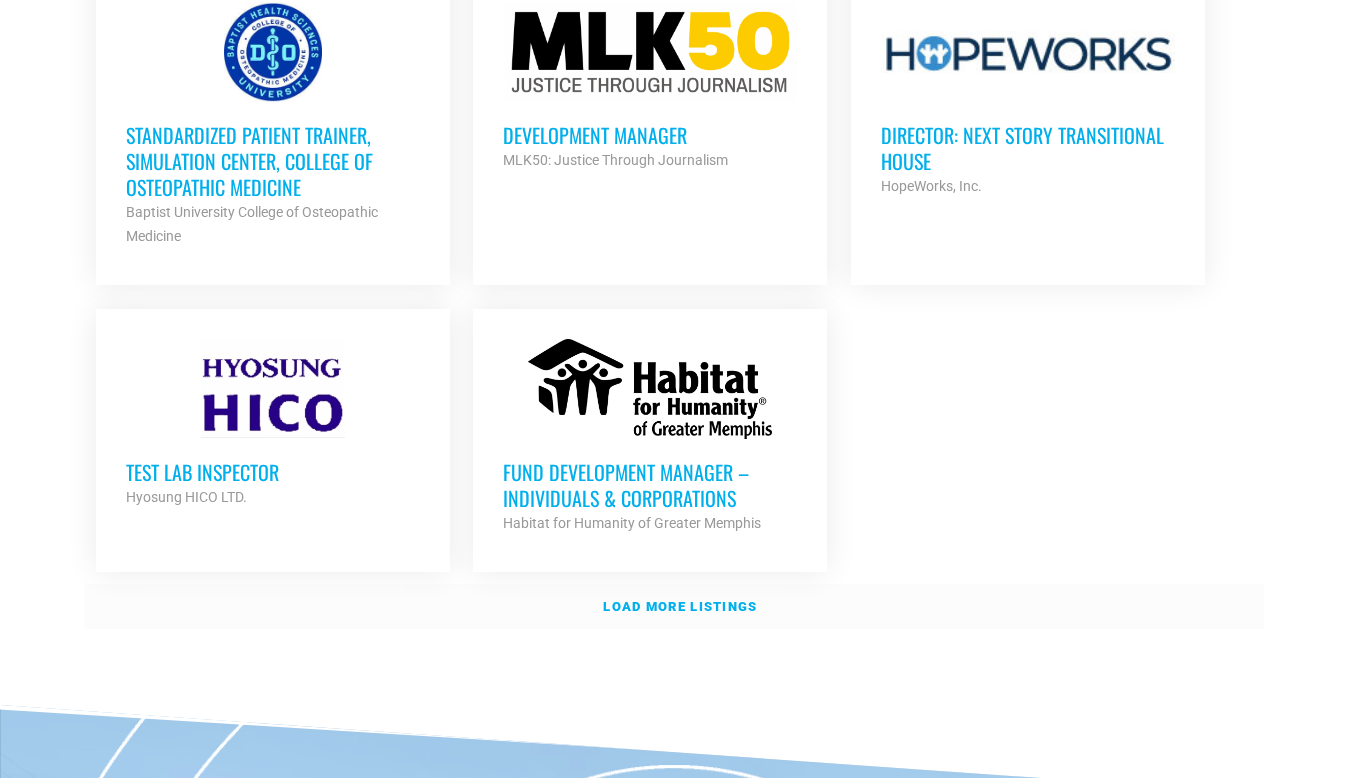 click on "Load more listings" at bounding box center [680, 606] 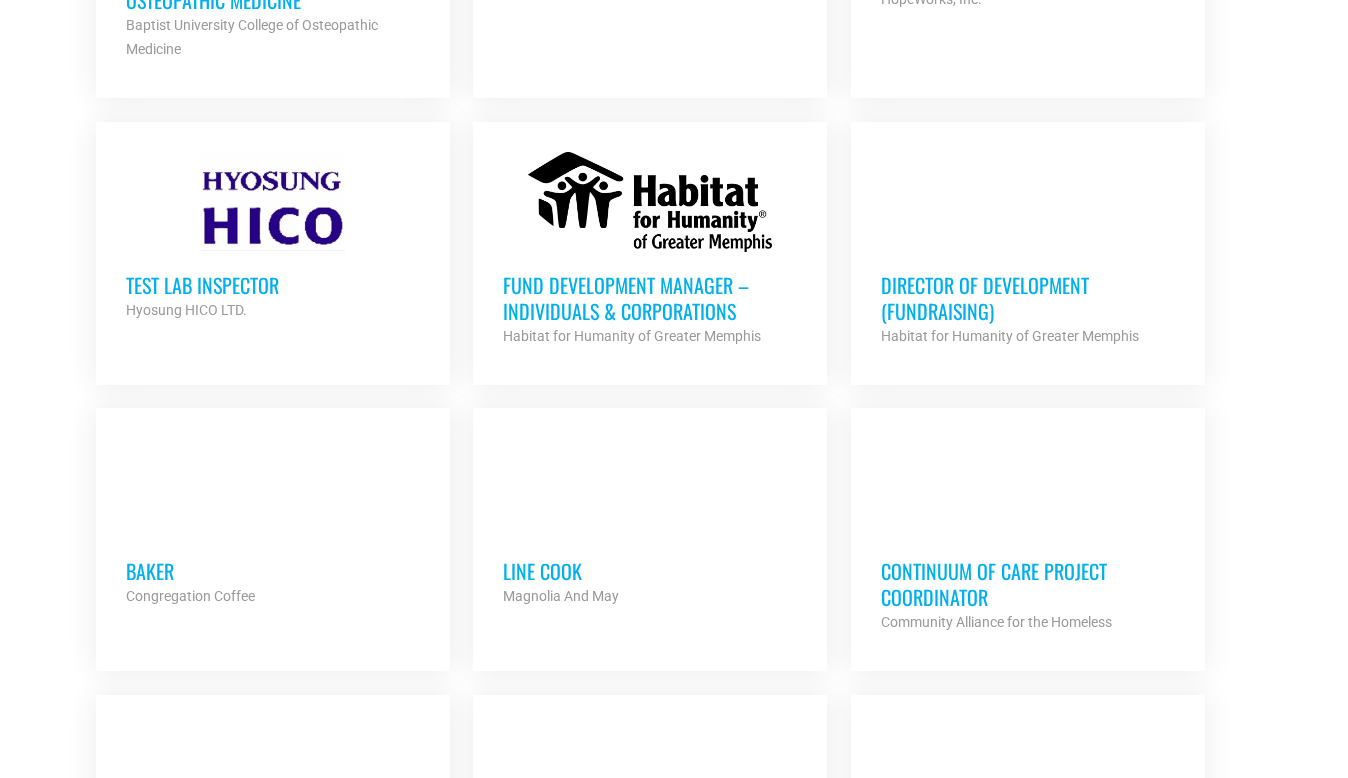 scroll, scrollTop: 2600, scrollLeft: 0, axis: vertical 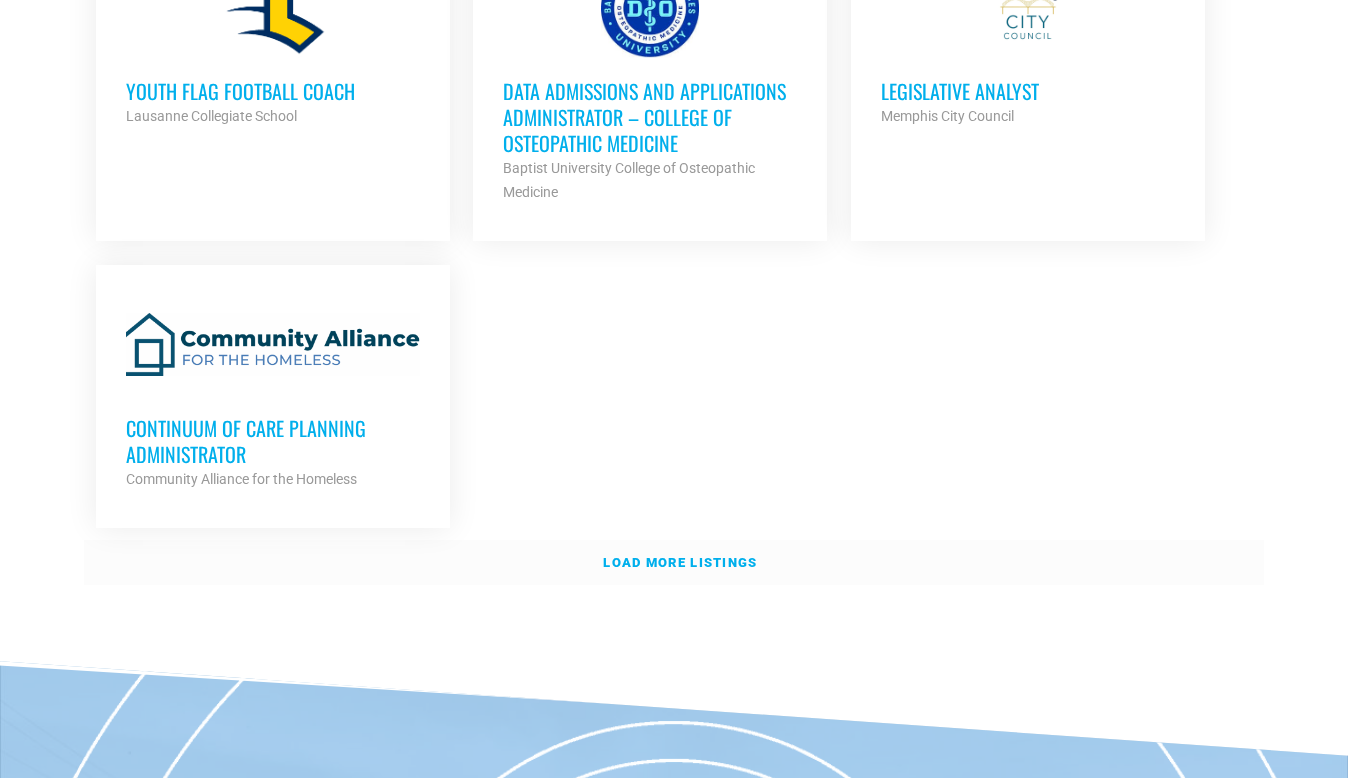 click on "Load more listings" at bounding box center (680, 562) 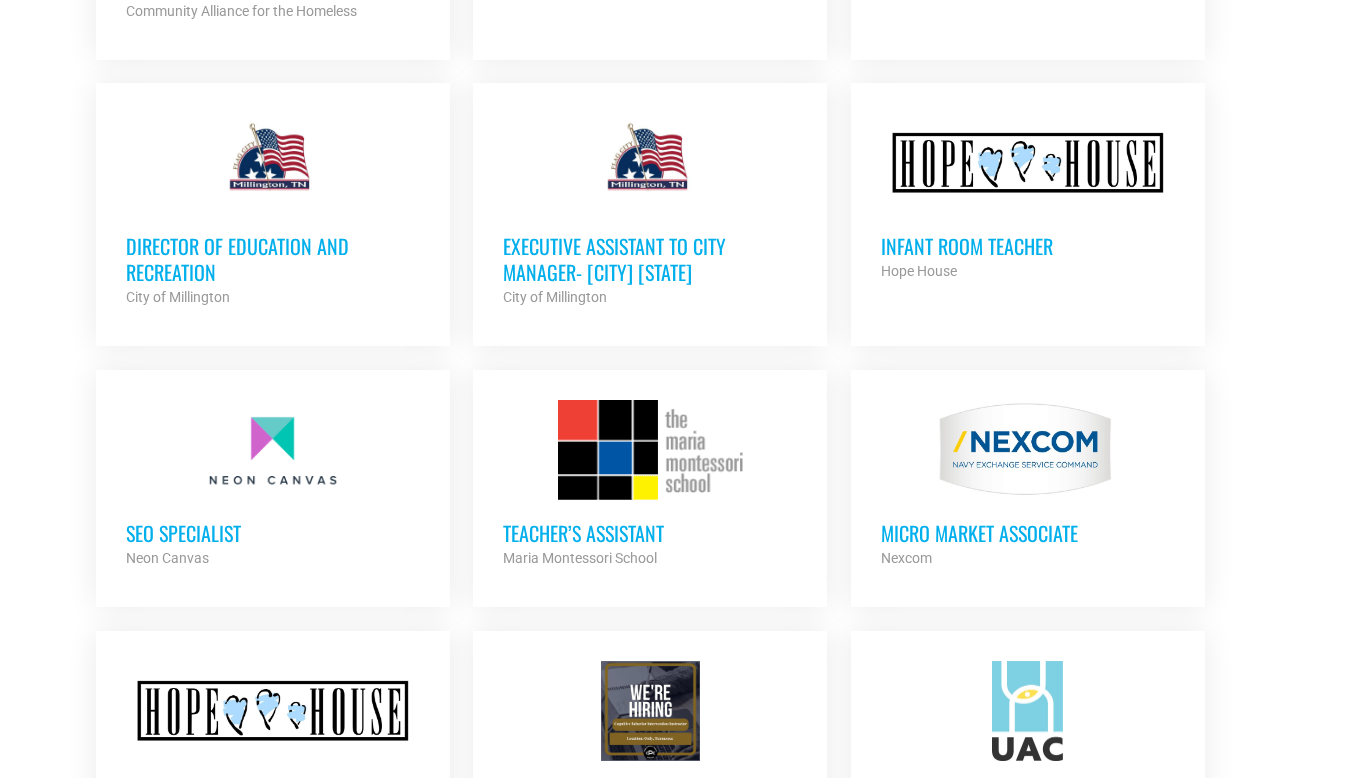 scroll, scrollTop: 5000, scrollLeft: 0, axis: vertical 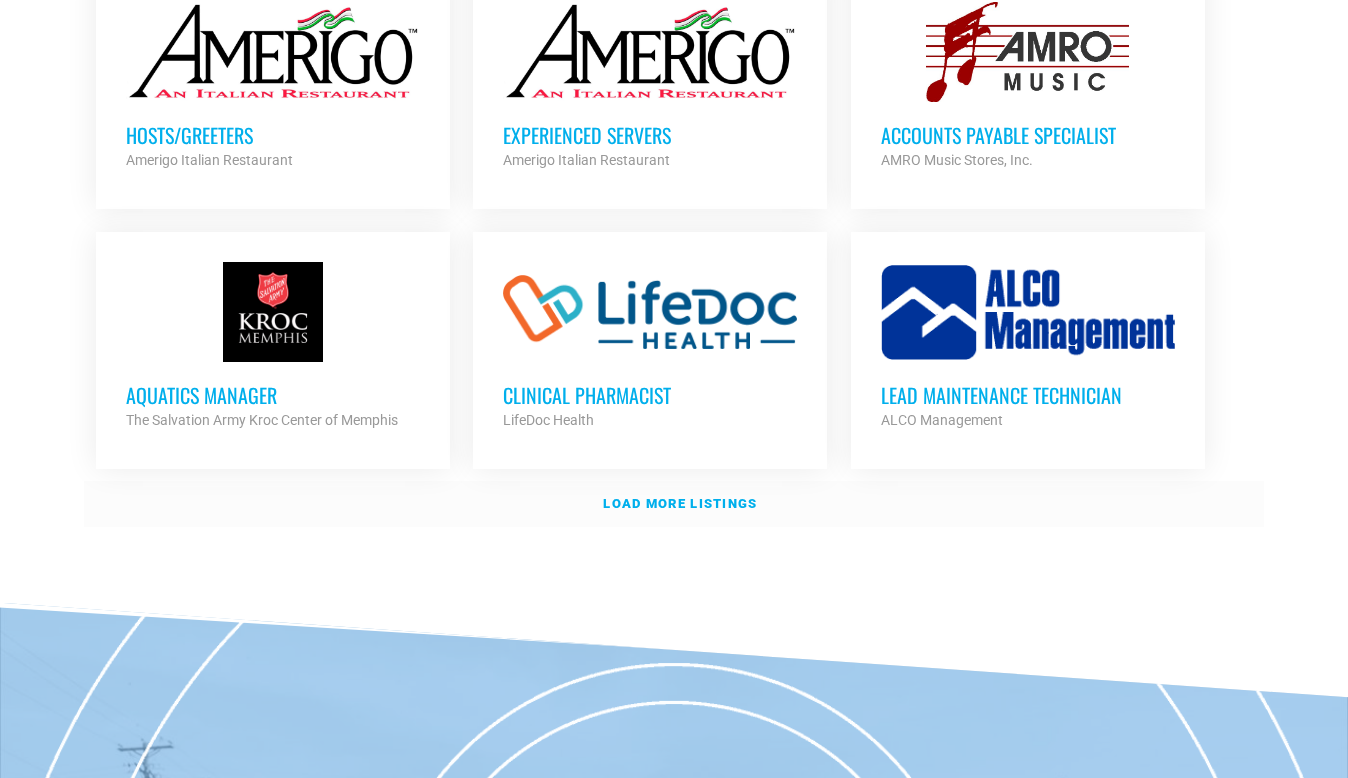 click on "Load more listings" at bounding box center [680, 503] 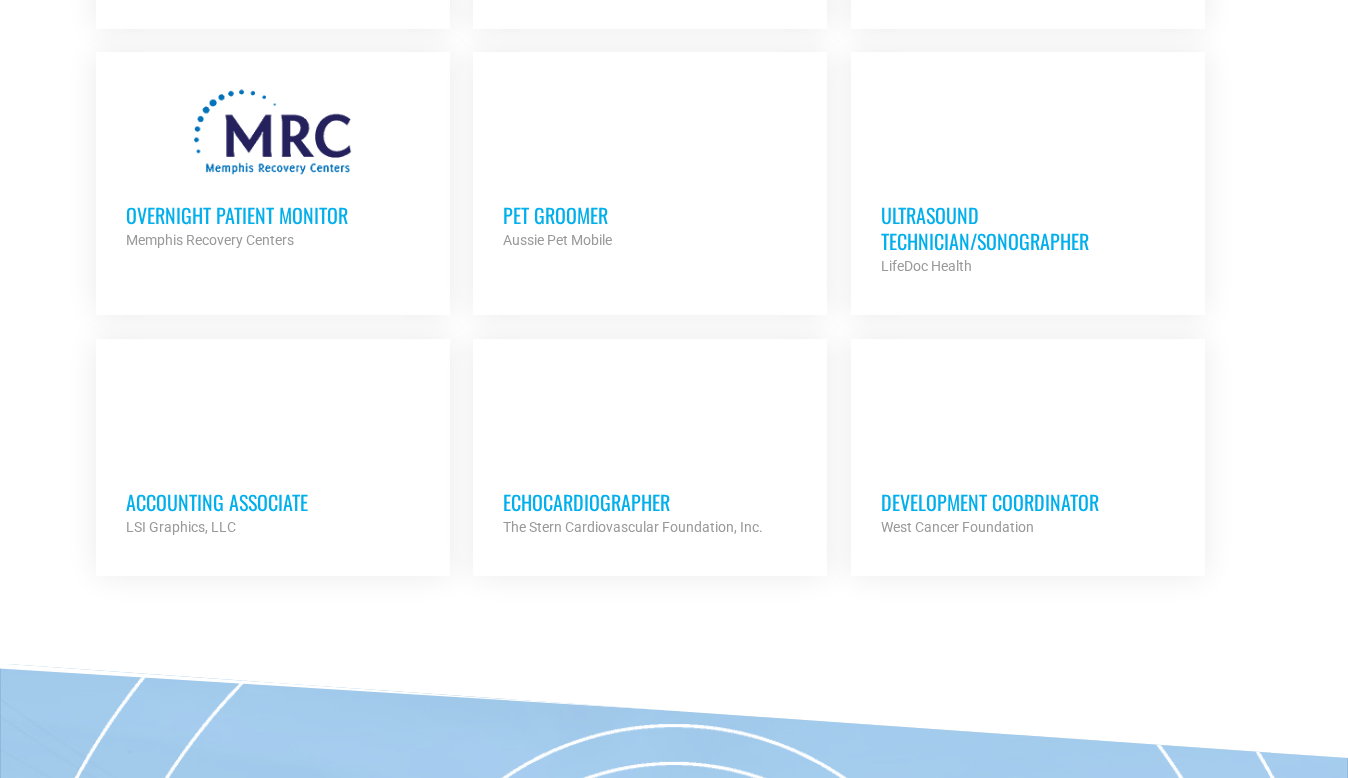 scroll, scrollTop: 7200, scrollLeft: 0, axis: vertical 